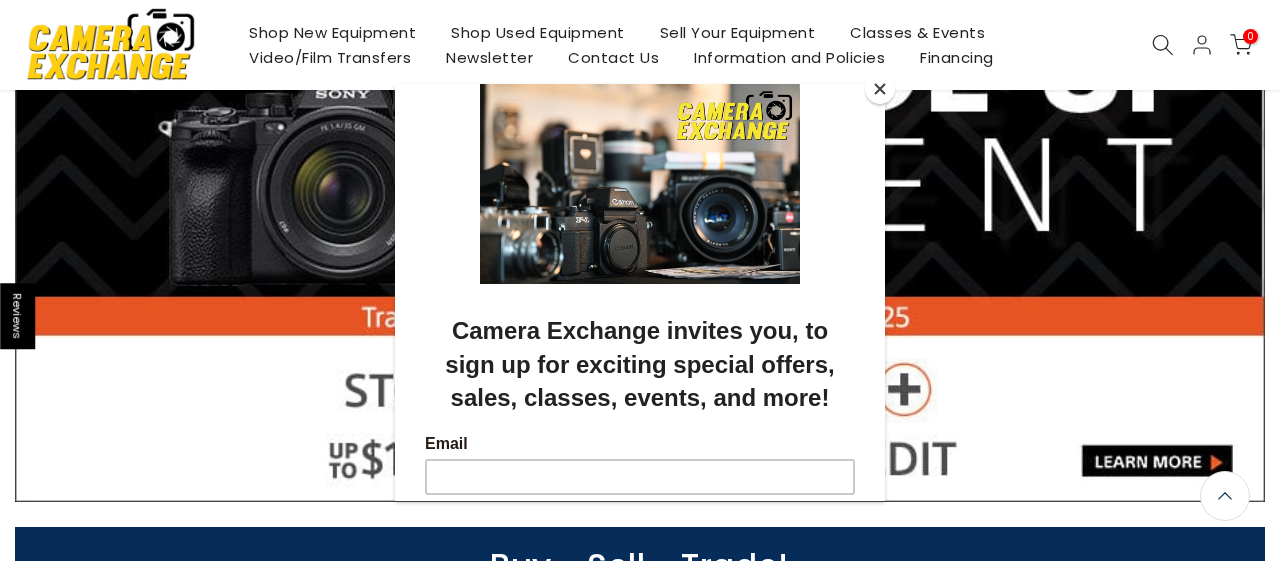 scroll, scrollTop: 206, scrollLeft: 0, axis: vertical 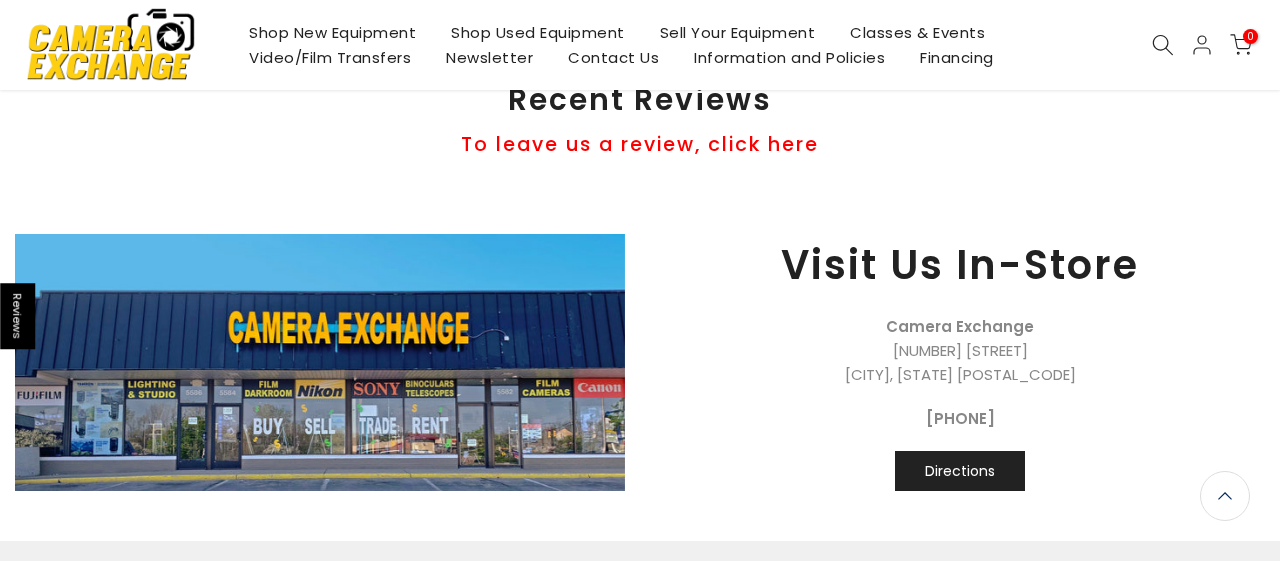 click on "Sell Your Equipment" at bounding box center [737, 32] 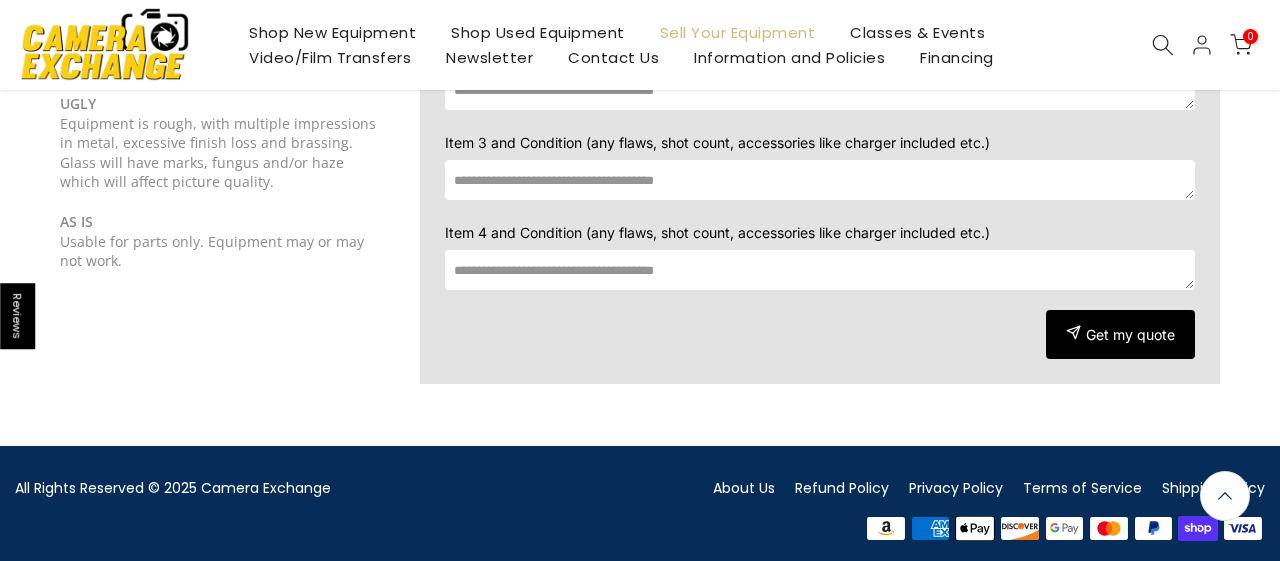 scroll, scrollTop: 0, scrollLeft: 0, axis: both 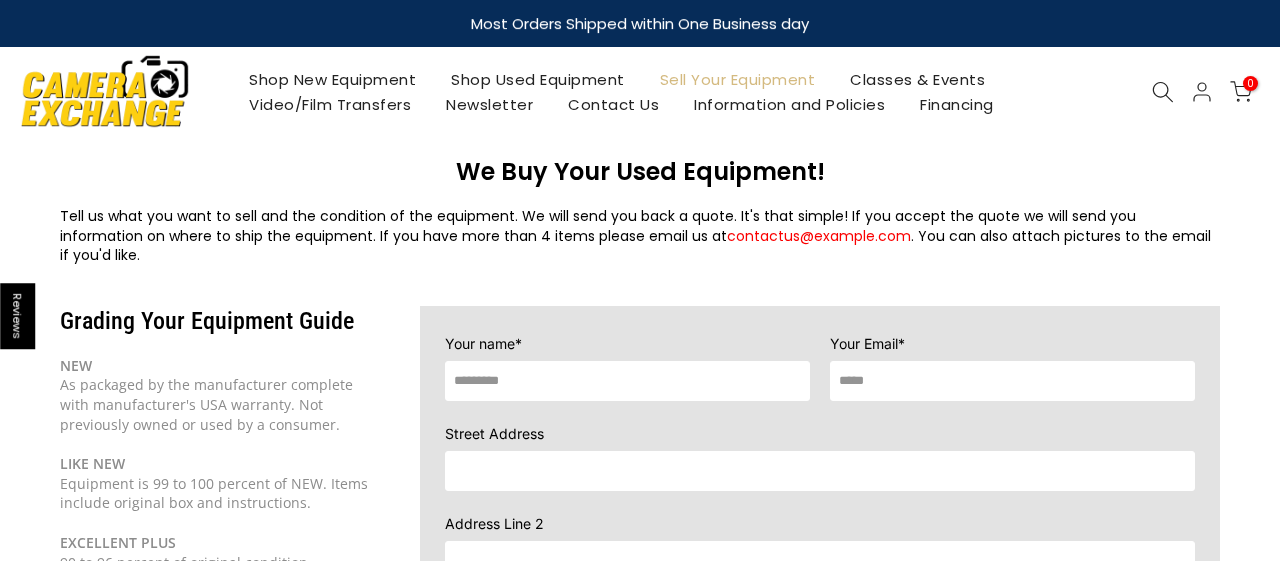 click on "Shop Used Equipment" at bounding box center [538, 79] 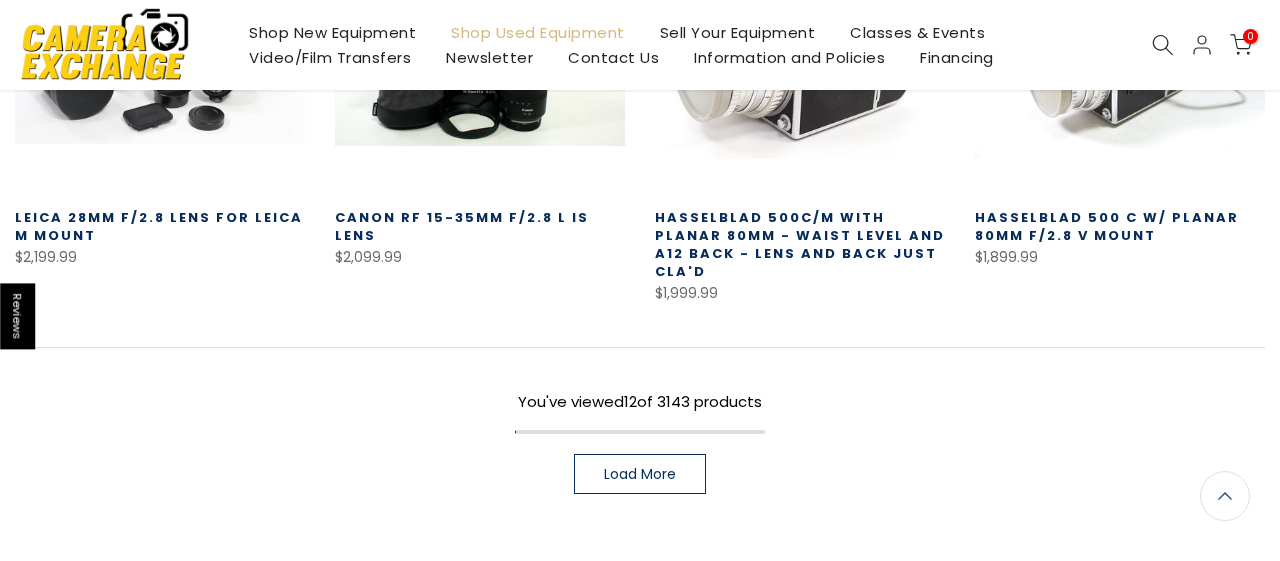 scroll, scrollTop: 1456, scrollLeft: 0, axis: vertical 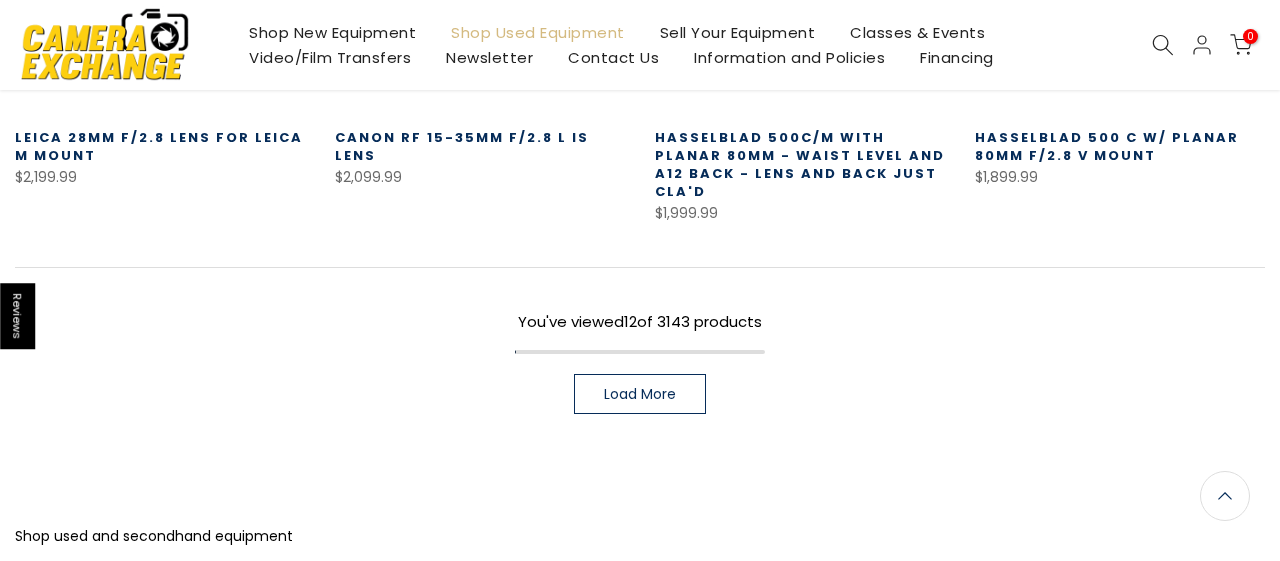 click on "Load More" at bounding box center [640, 394] 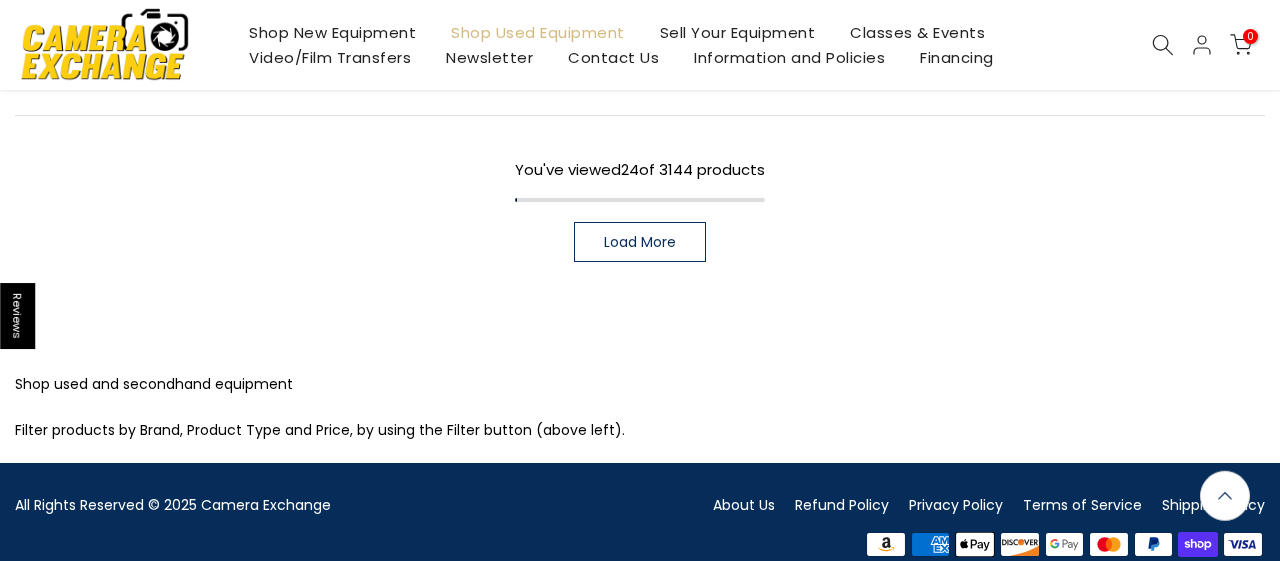 scroll, scrollTop: 2878, scrollLeft: 0, axis: vertical 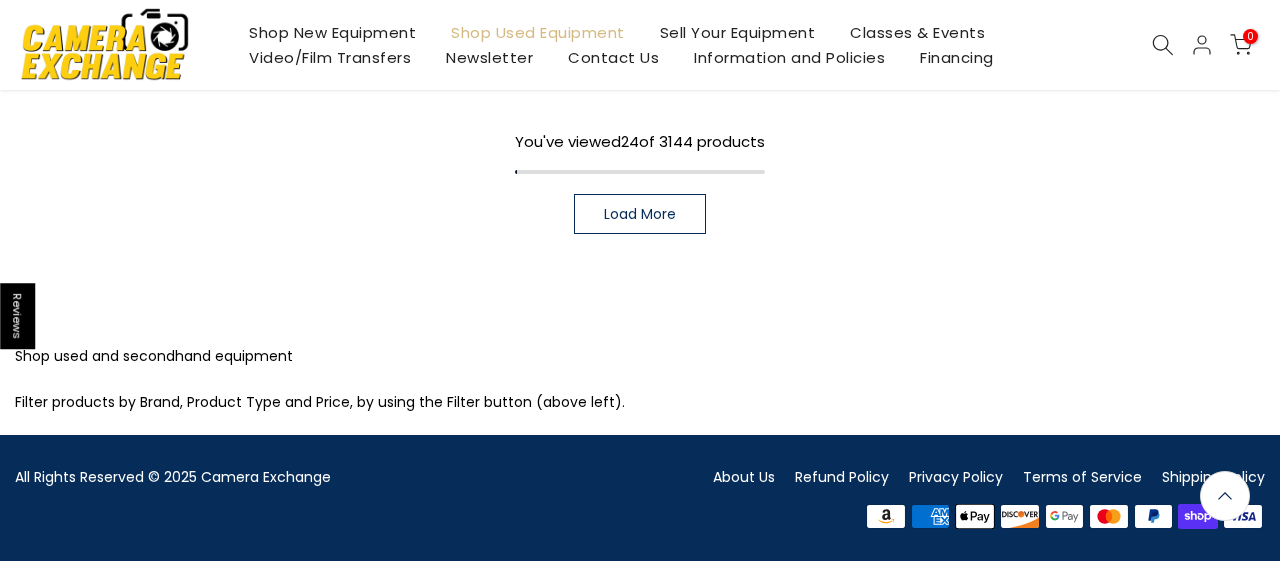 click on "Load More" at bounding box center [640, 214] 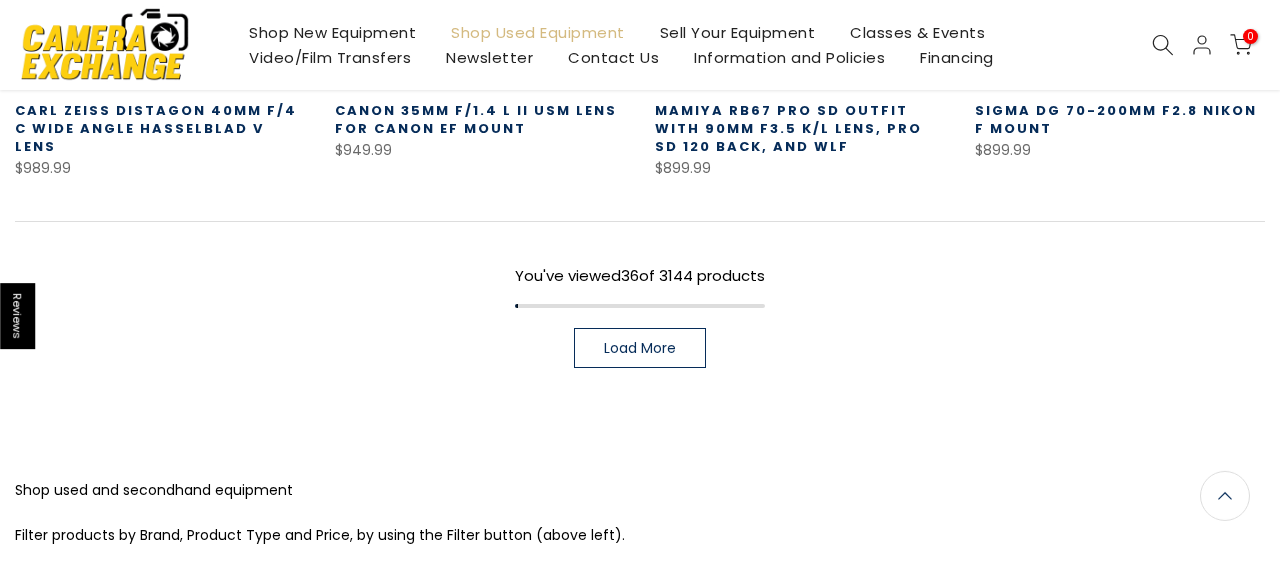 scroll, scrollTop: 4120, scrollLeft: 0, axis: vertical 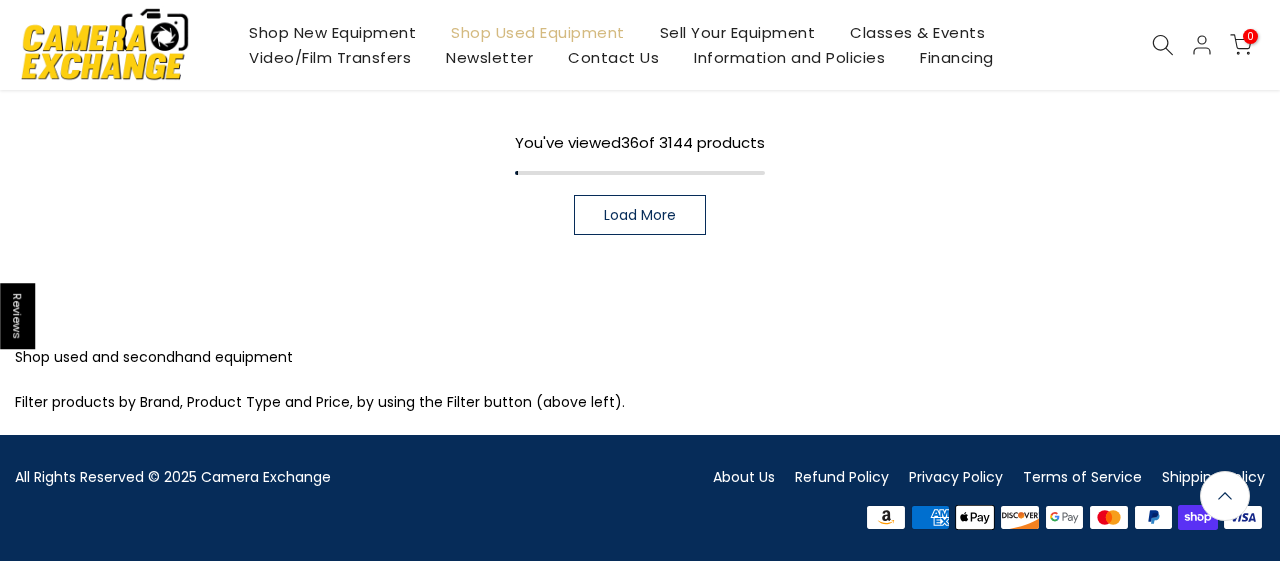 click on "Load More" at bounding box center (640, 215) 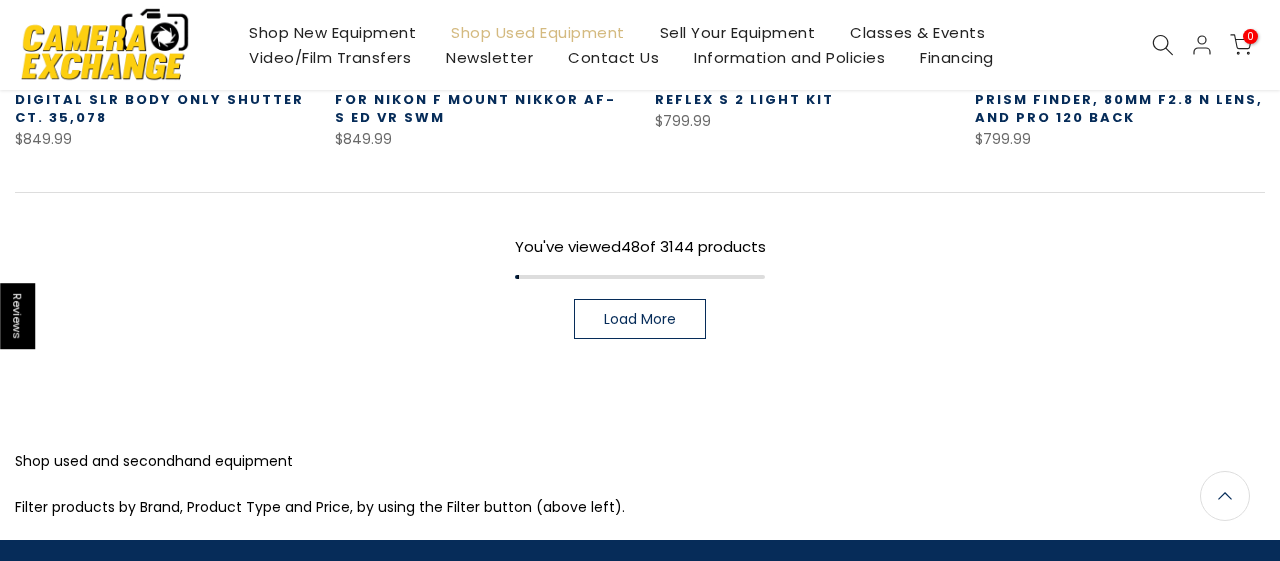 scroll, scrollTop: 5368, scrollLeft: 0, axis: vertical 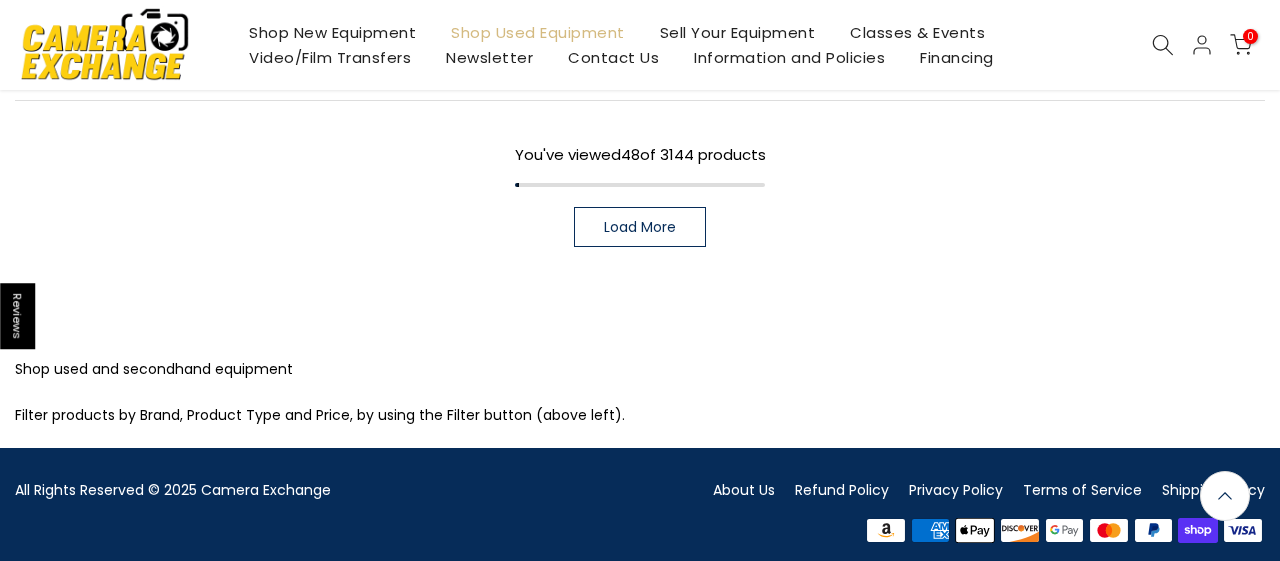 click on "Load More" at bounding box center (640, 227) 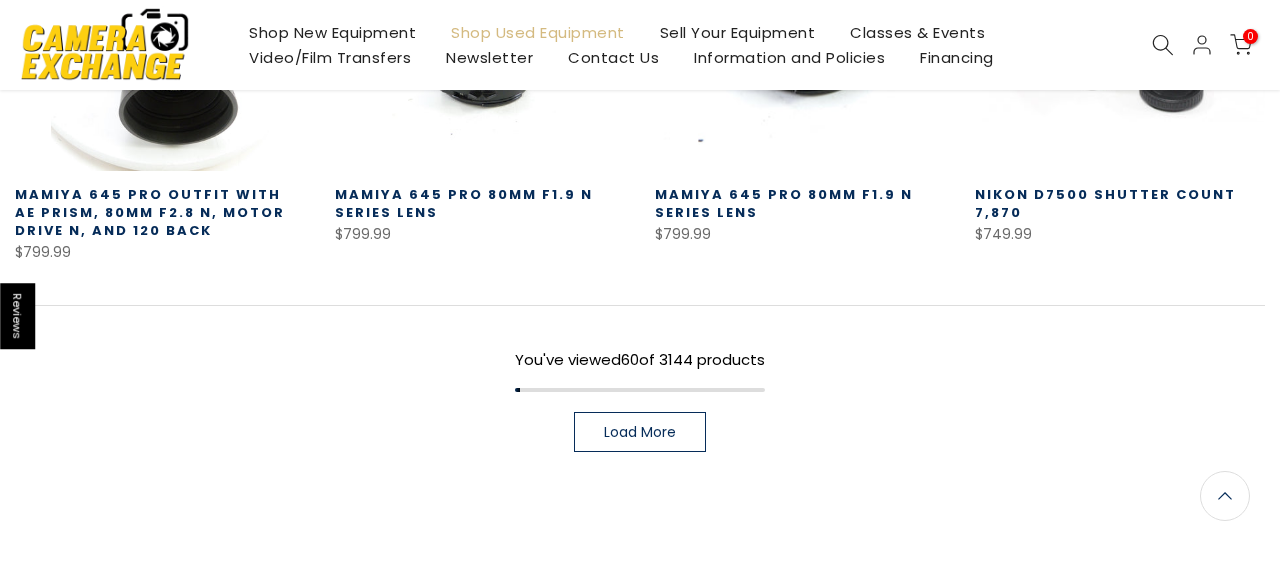 scroll, scrollTop: 6408, scrollLeft: 0, axis: vertical 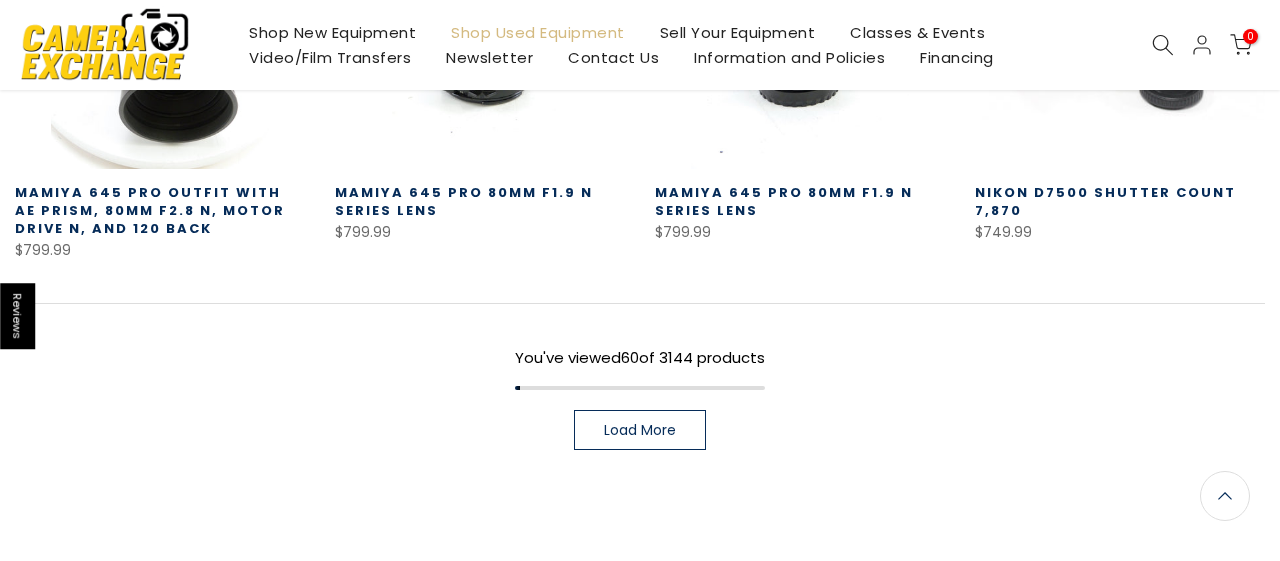 click on "Load More" at bounding box center [640, 430] 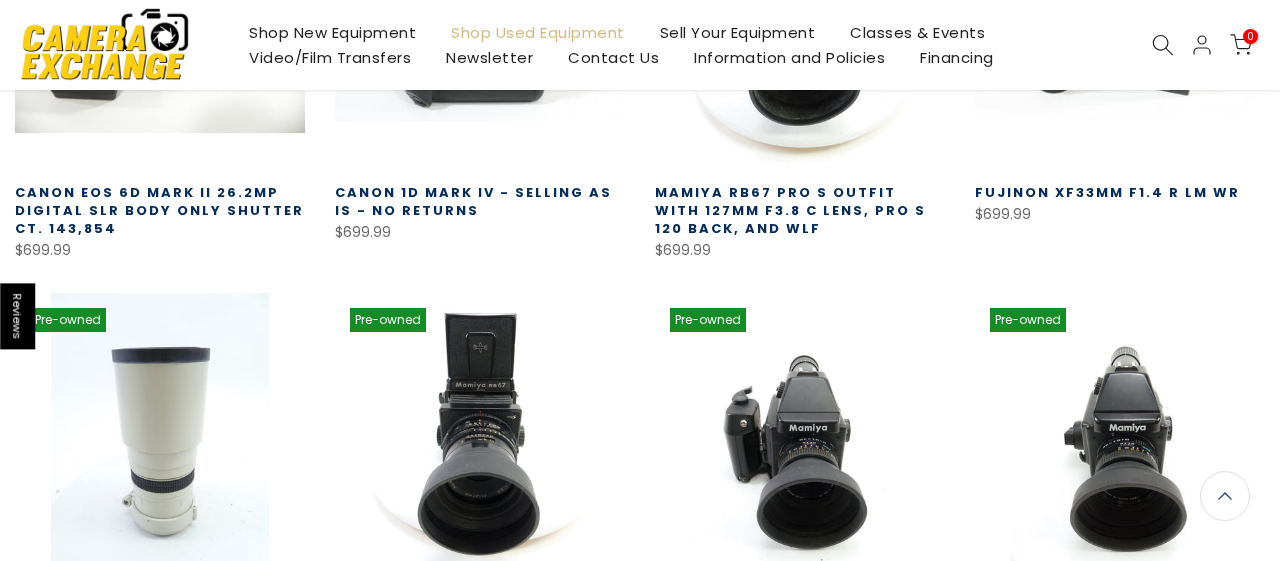 scroll, scrollTop: 7238, scrollLeft: 0, axis: vertical 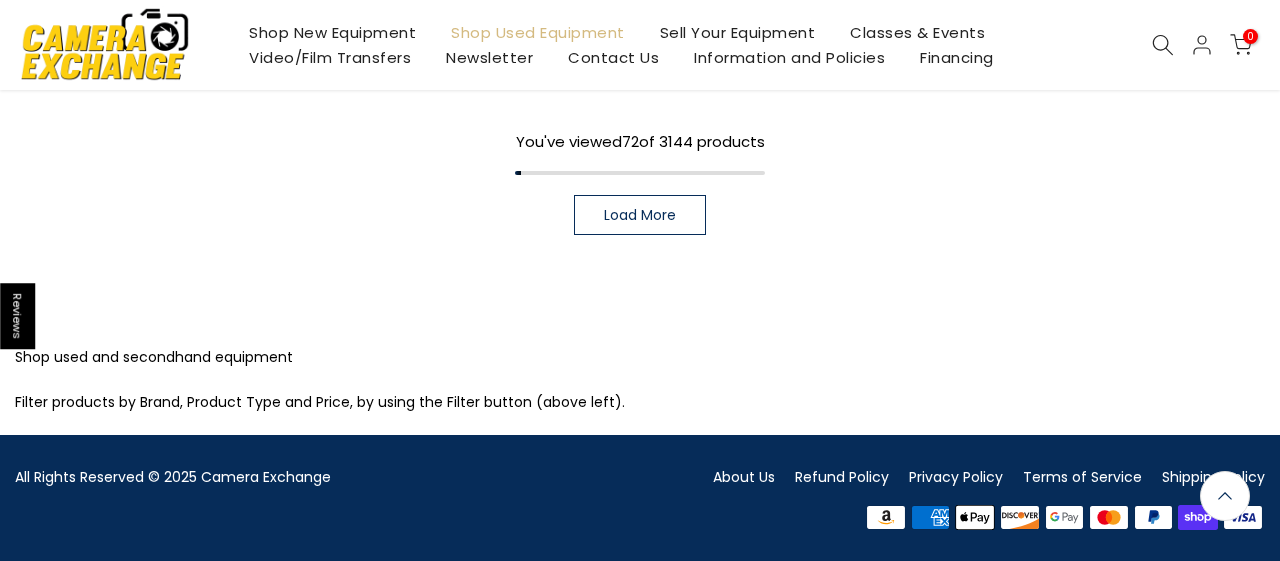 click on "Load More" at bounding box center [640, 215] 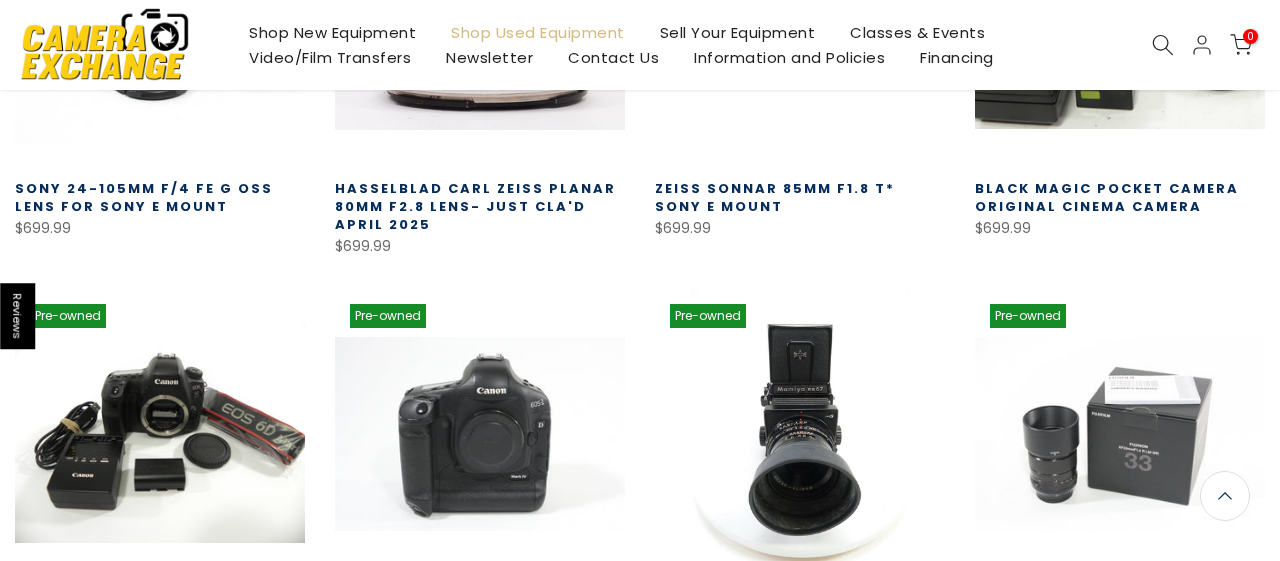 scroll, scrollTop: 6824, scrollLeft: 0, axis: vertical 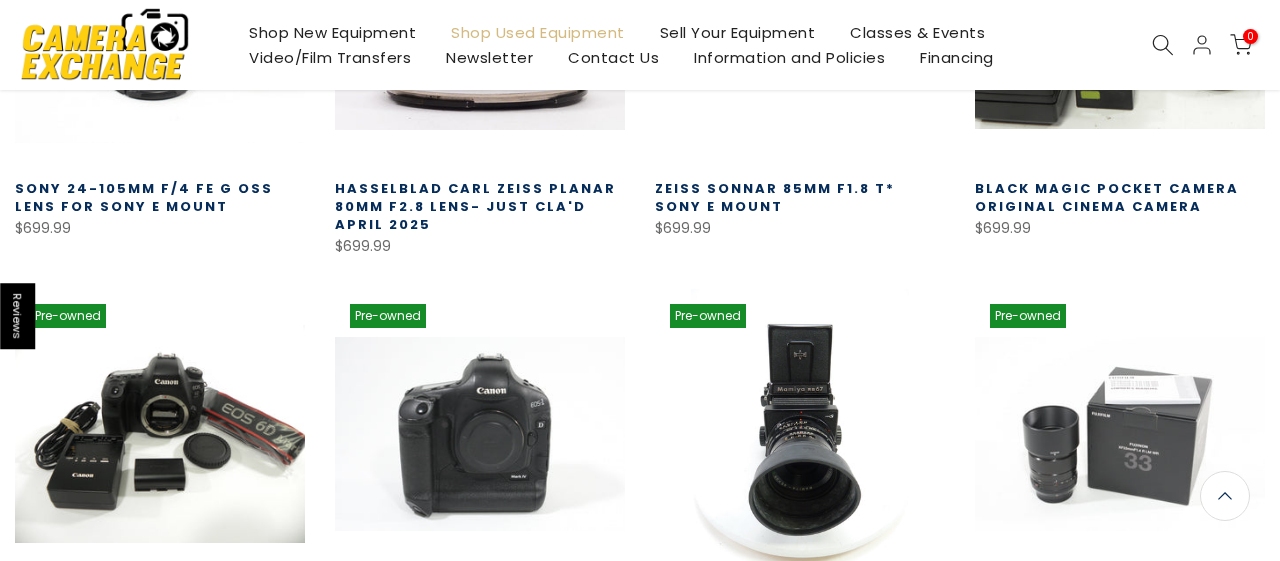click 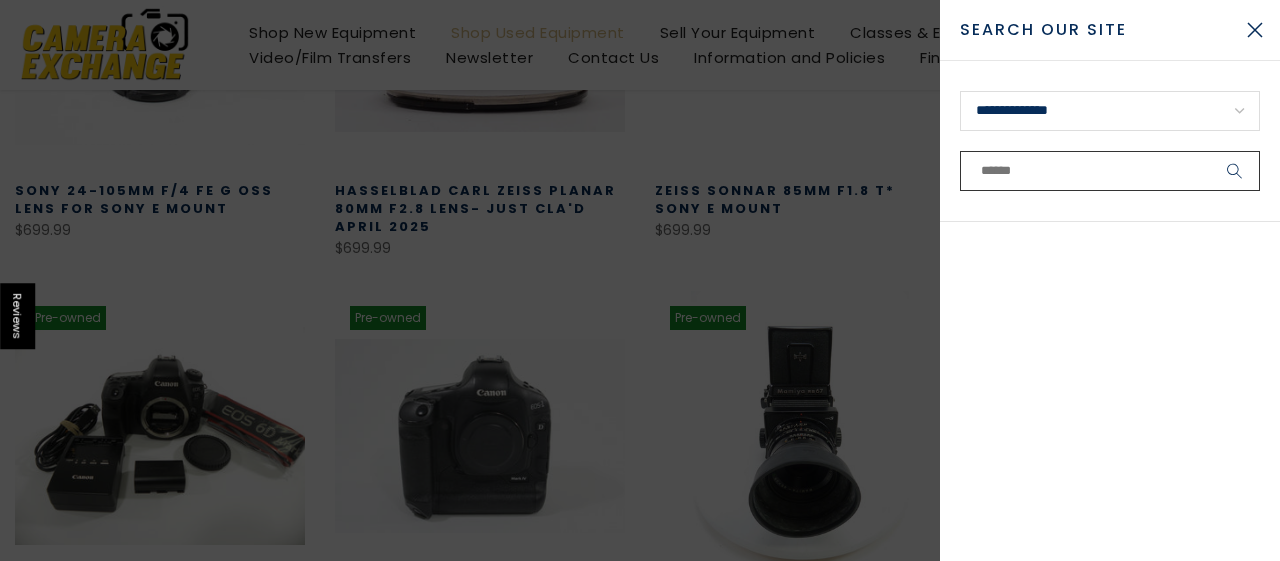 click at bounding box center [1110, 171] 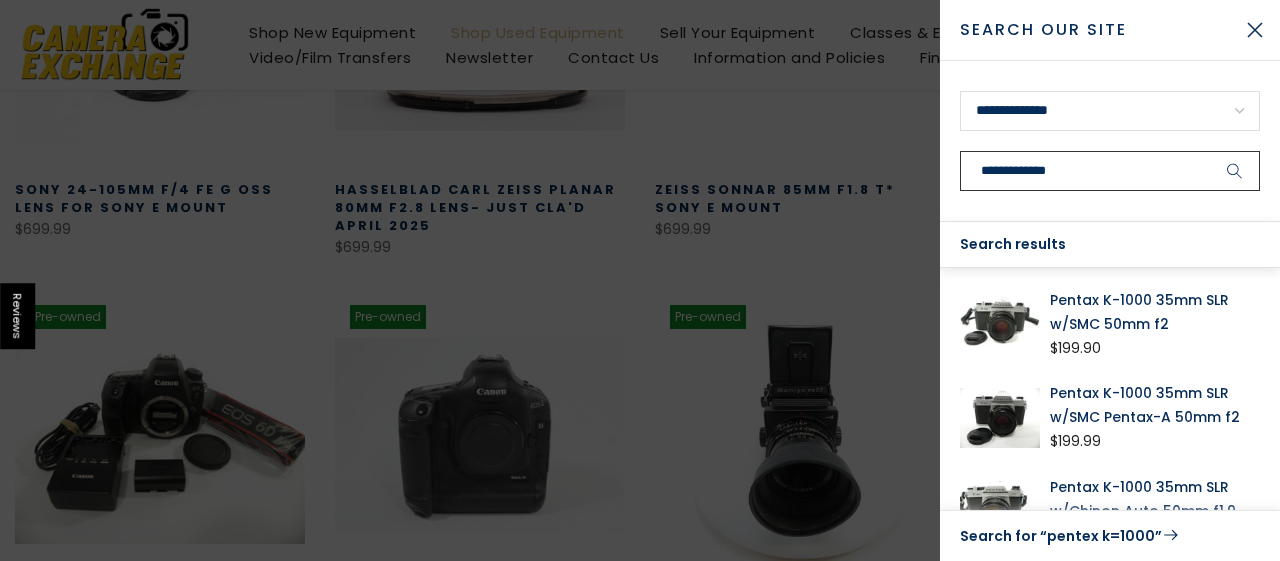 scroll, scrollTop: 6826, scrollLeft: 0, axis: vertical 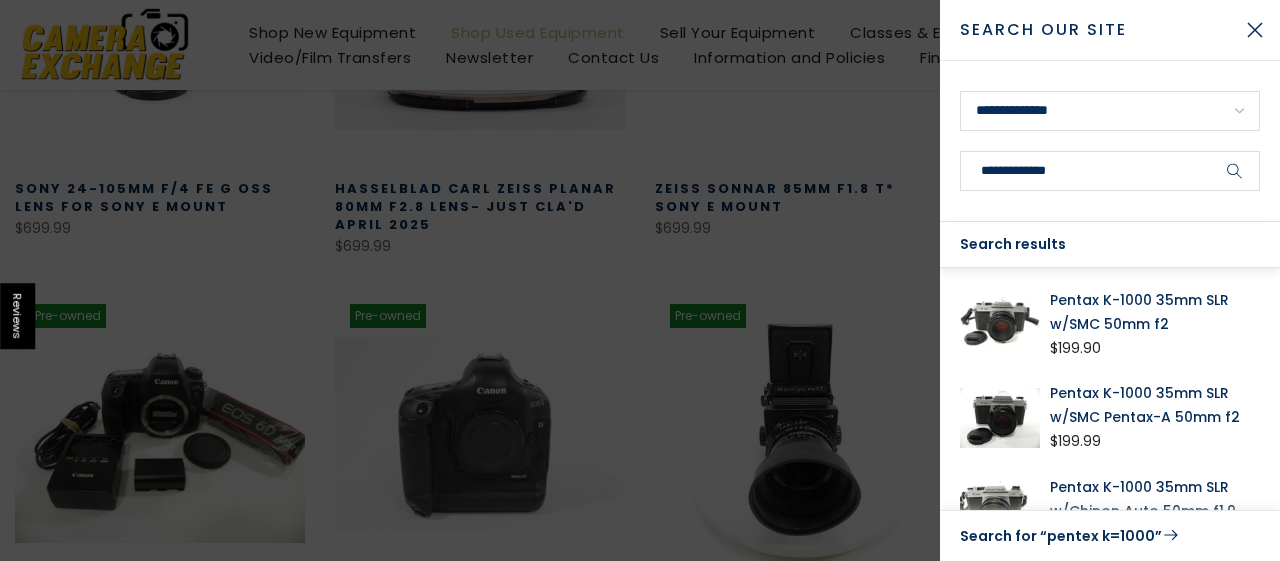 click at bounding box center (640, 280) 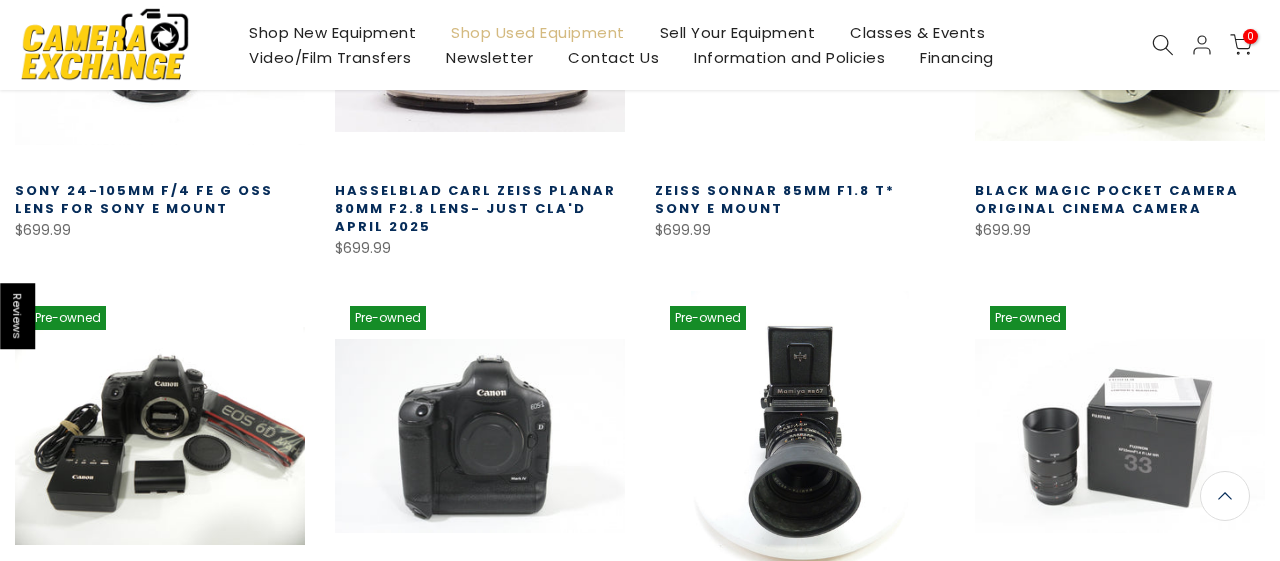 scroll, scrollTop: 6826, scrollLeft: 0, axis: vertical 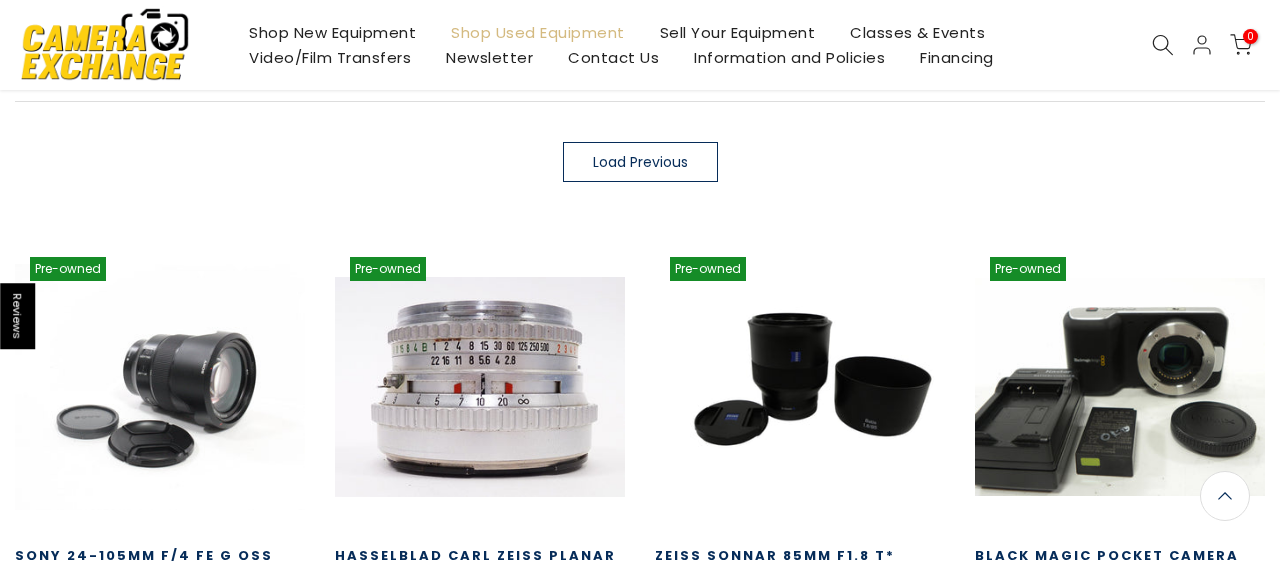 click 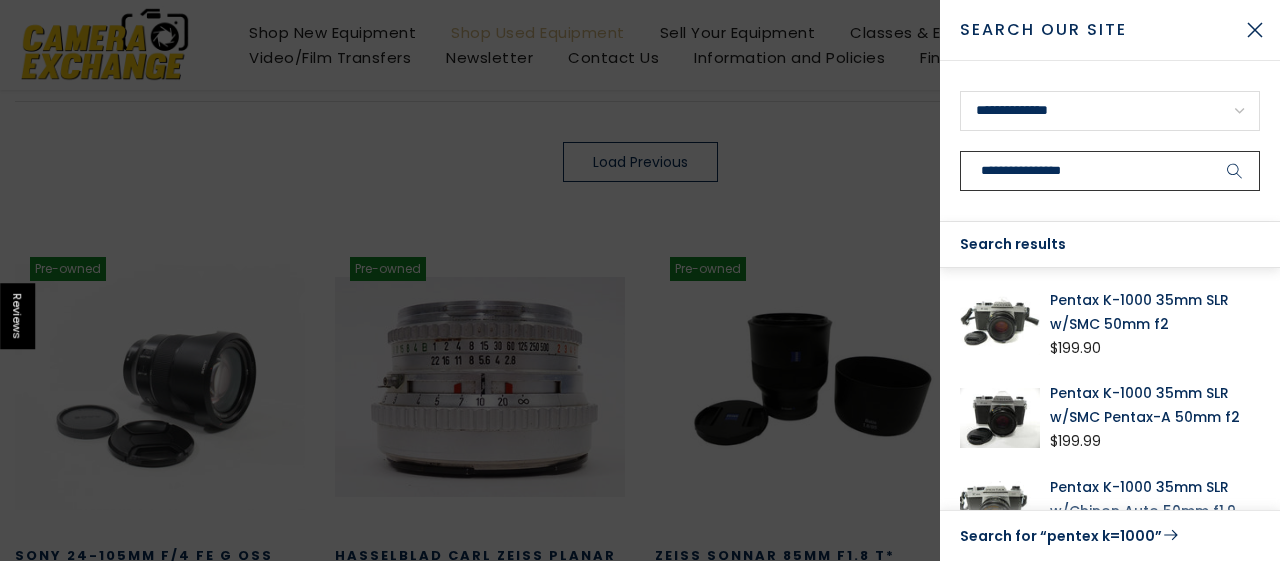 scroll, scrollTop: 349, scrollLeft: 0, axis: vertical 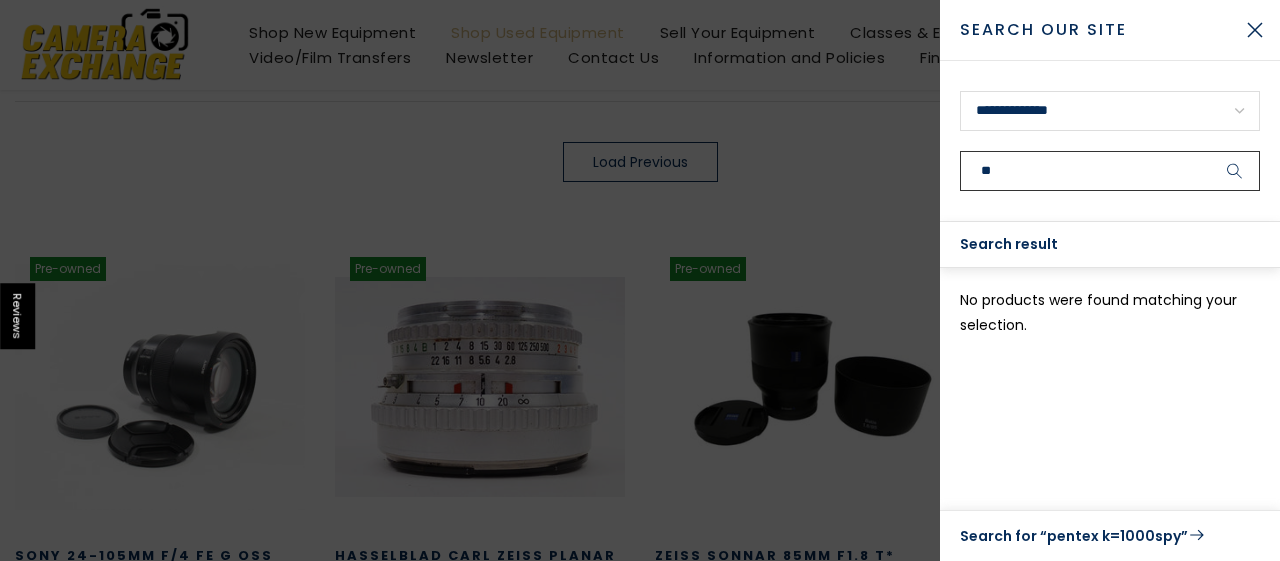 type on "*" 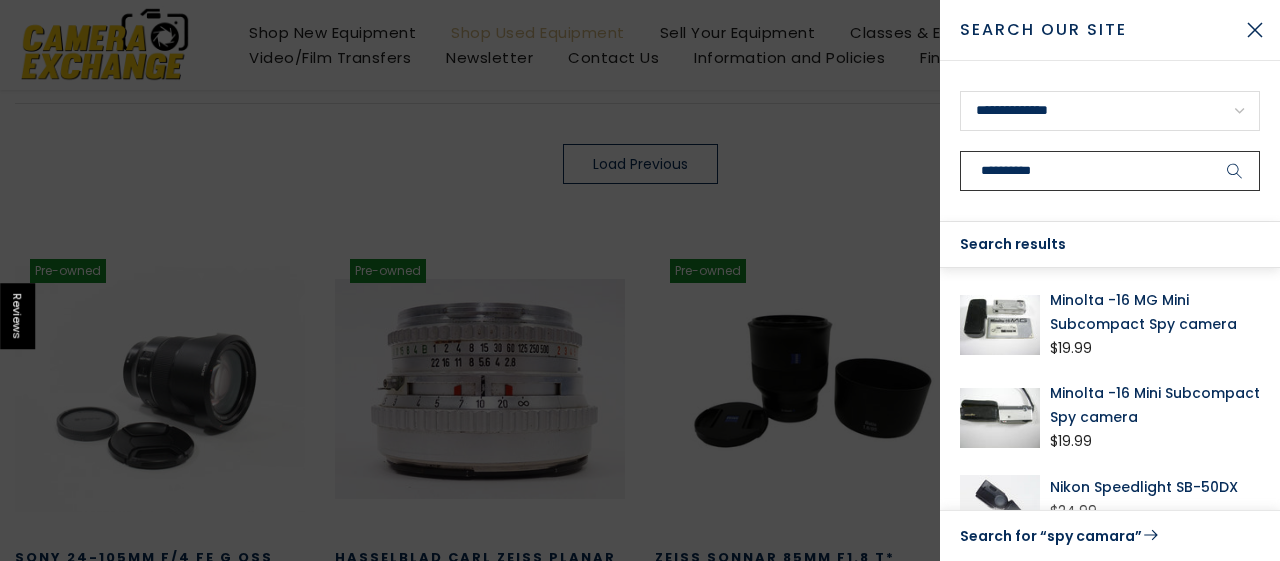 scroll, scrollTop: 351, scrollLeft: 0, axis: vertical 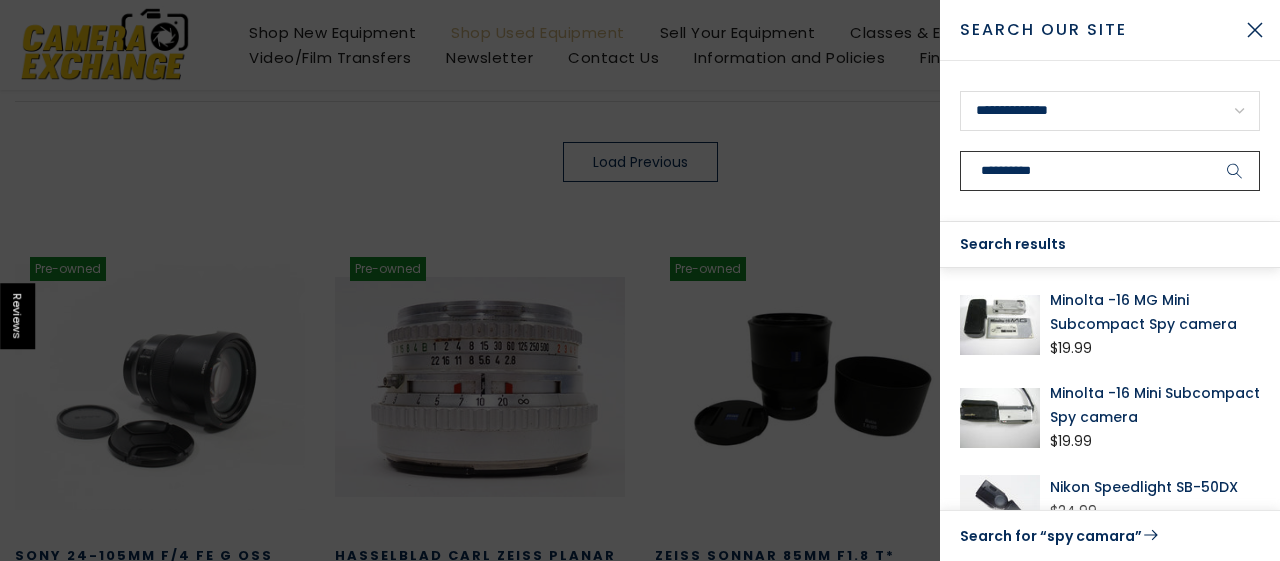 type on "**********" 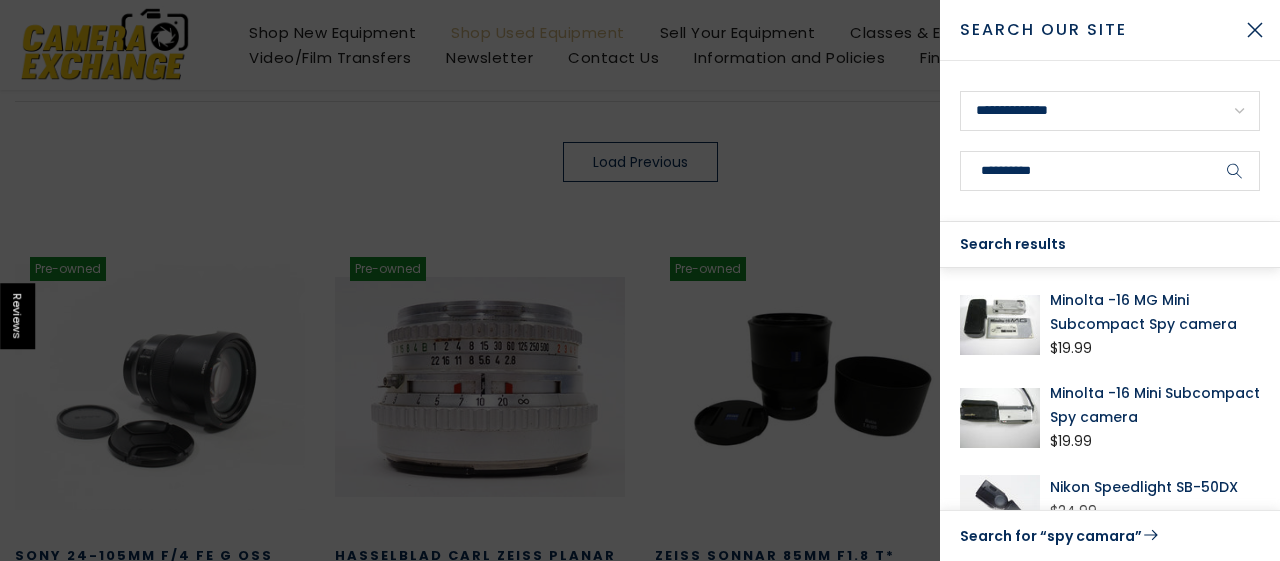 click at bounding box center [1000, 417] 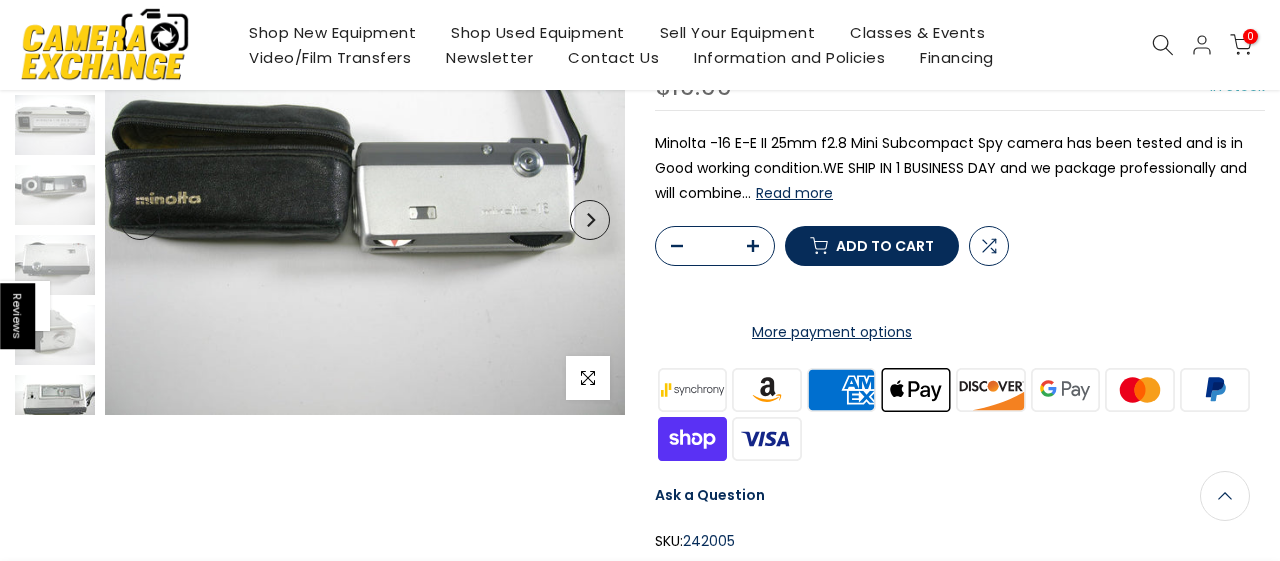 scroll, scrollTop: 206, scrollLeft: 0, axis: vertical 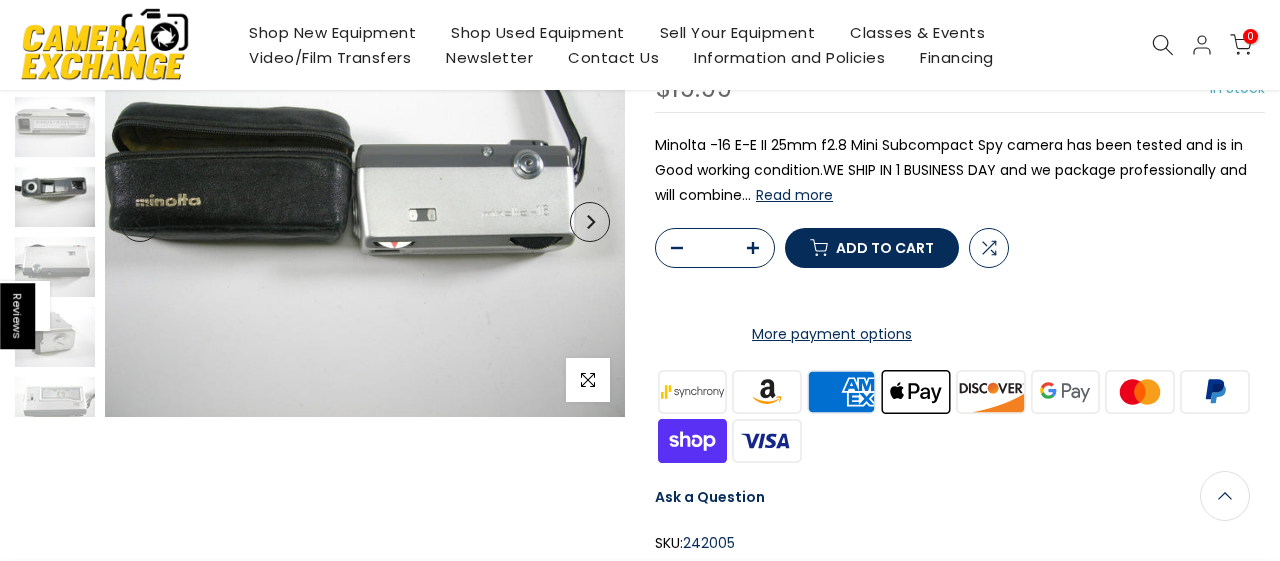 click at bounding box center [55, 197] 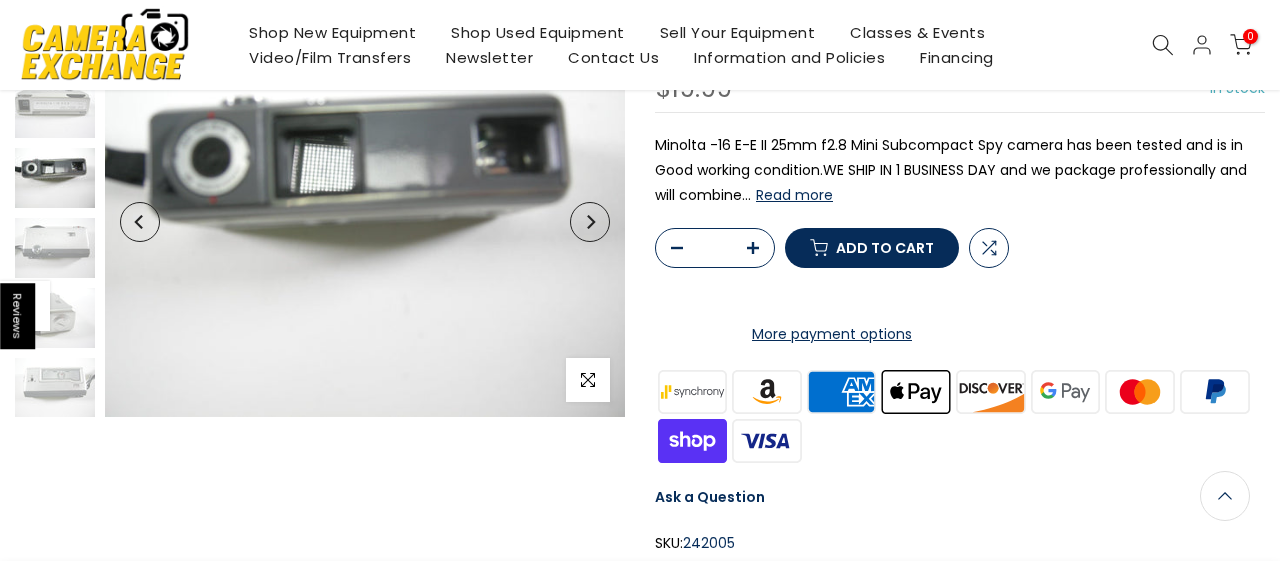 scroll, scrollTop: 20, scrollLeft: 0, axis: vertical 